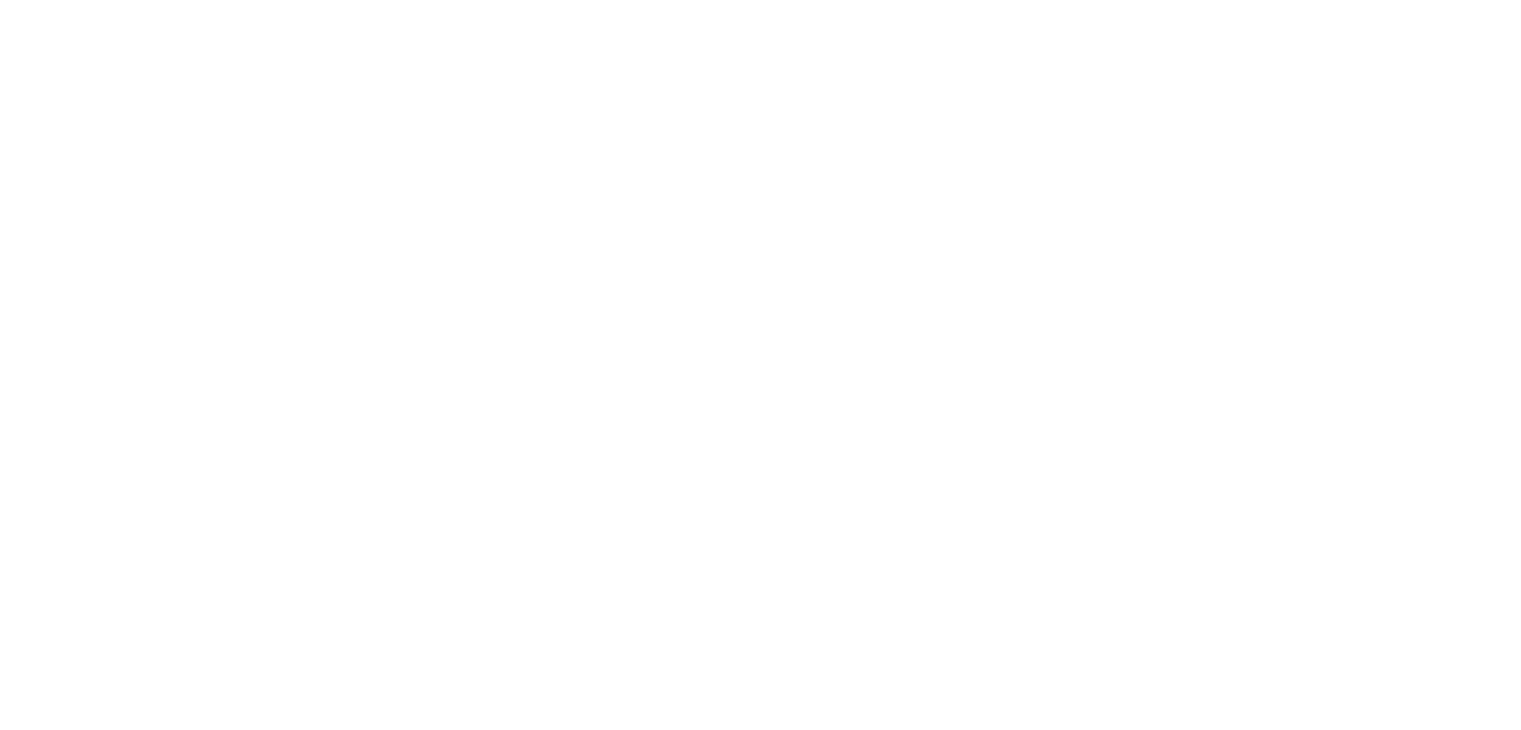 scroll, scrollTop: 0, scrollLeft: 0, axis: both 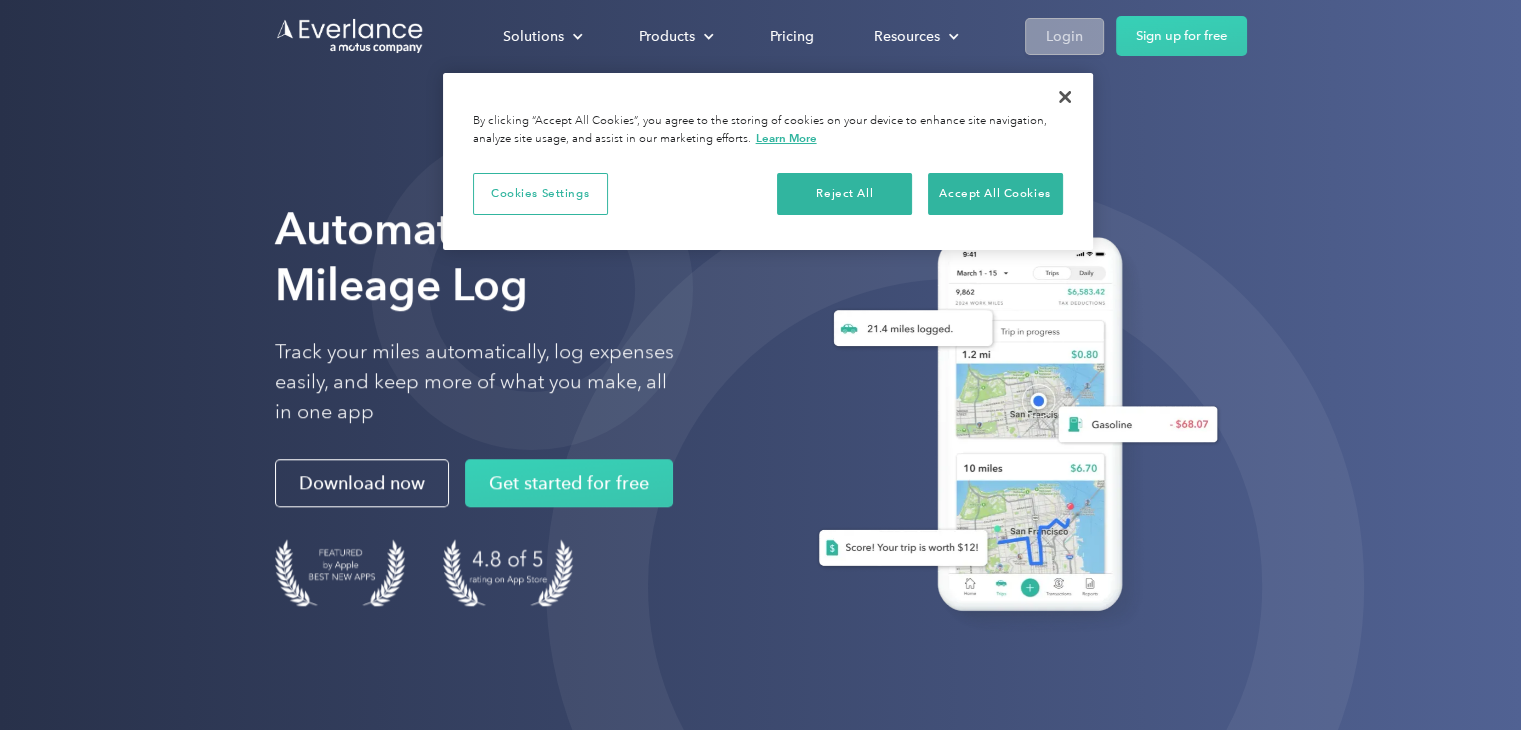click on "Login" at bounding box center (1064, 36) 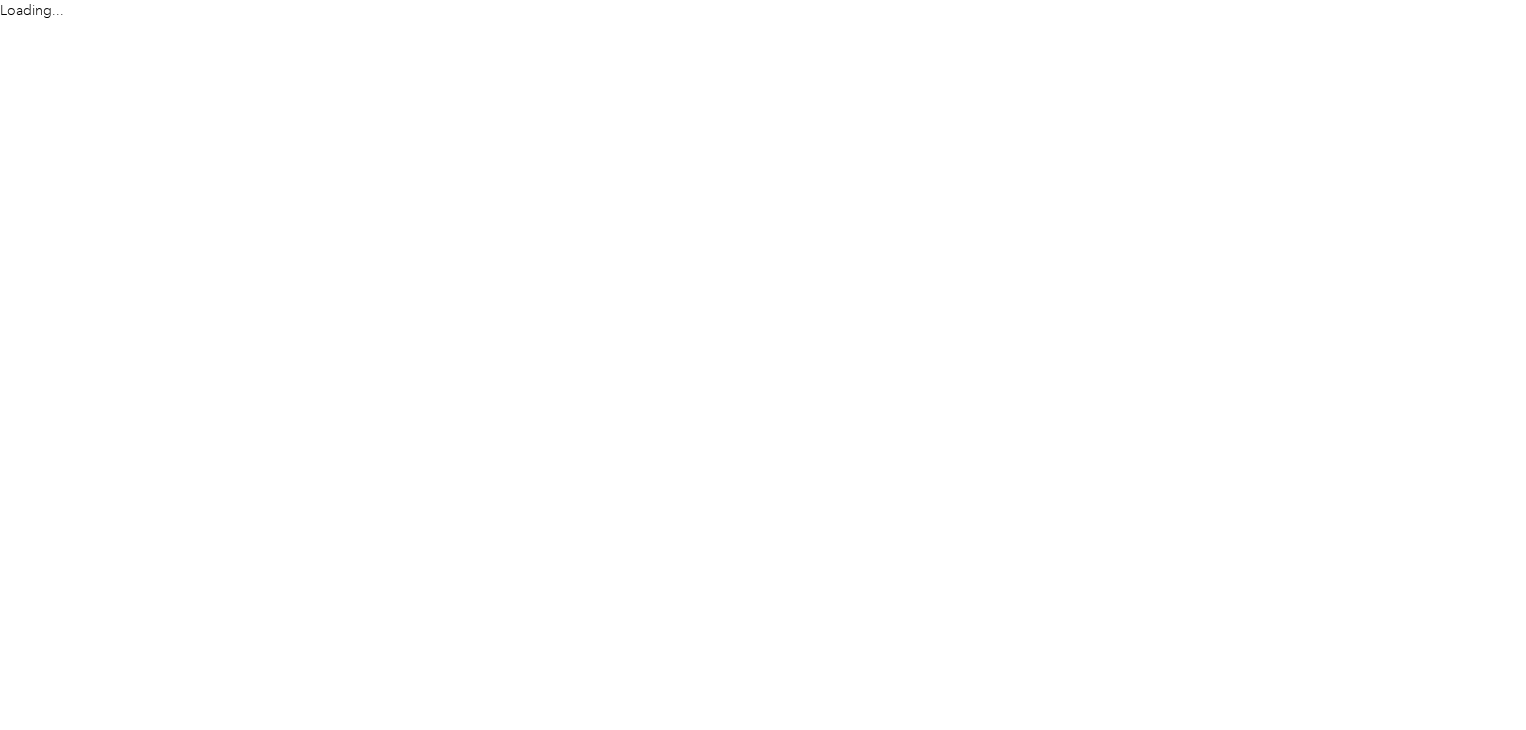 scroll, scrollTop: 0, scrollLeft: 0, axis: both 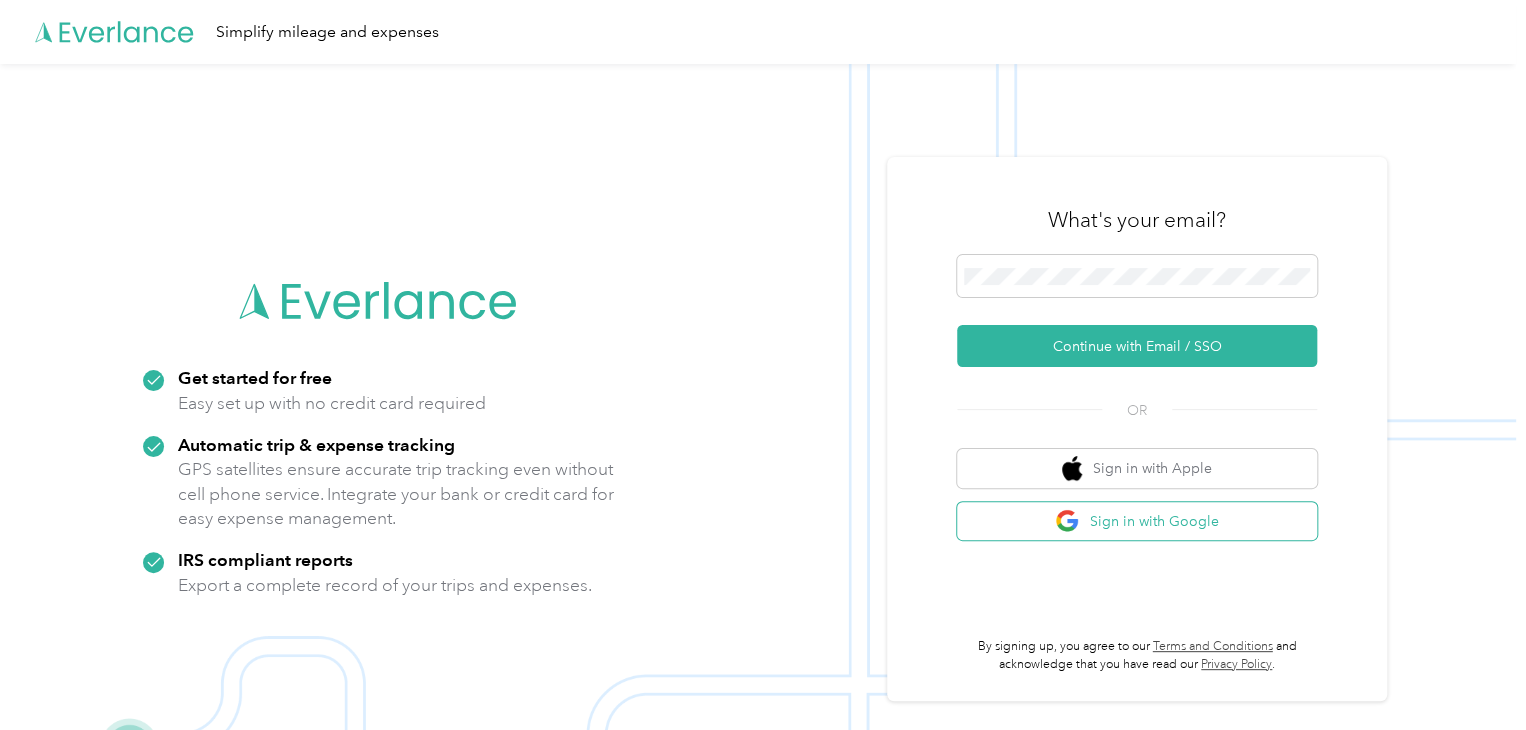 click on "Sign in with Google" at bounding box center [1137, 521] 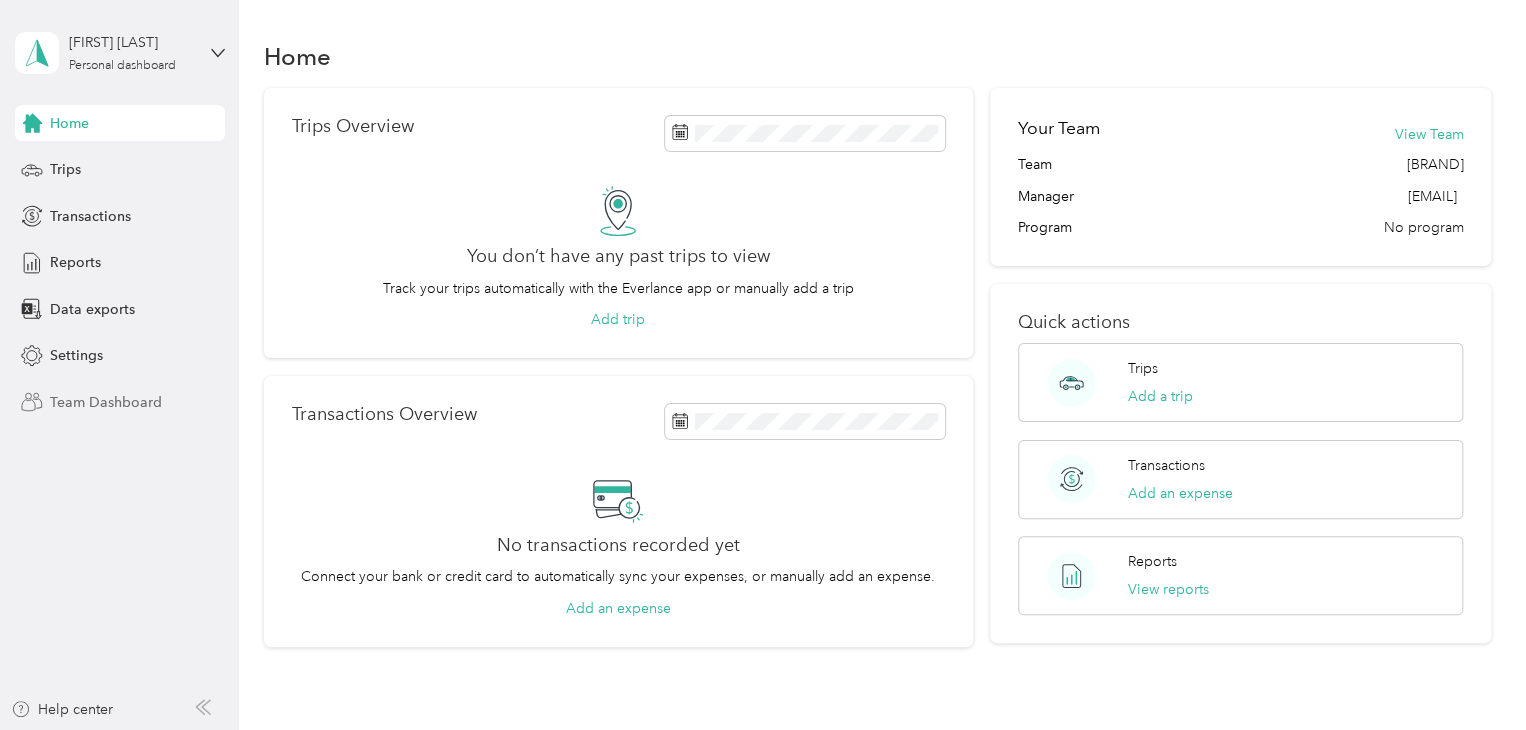 click on "Team Dashboard" at bounding box center (106, 402) 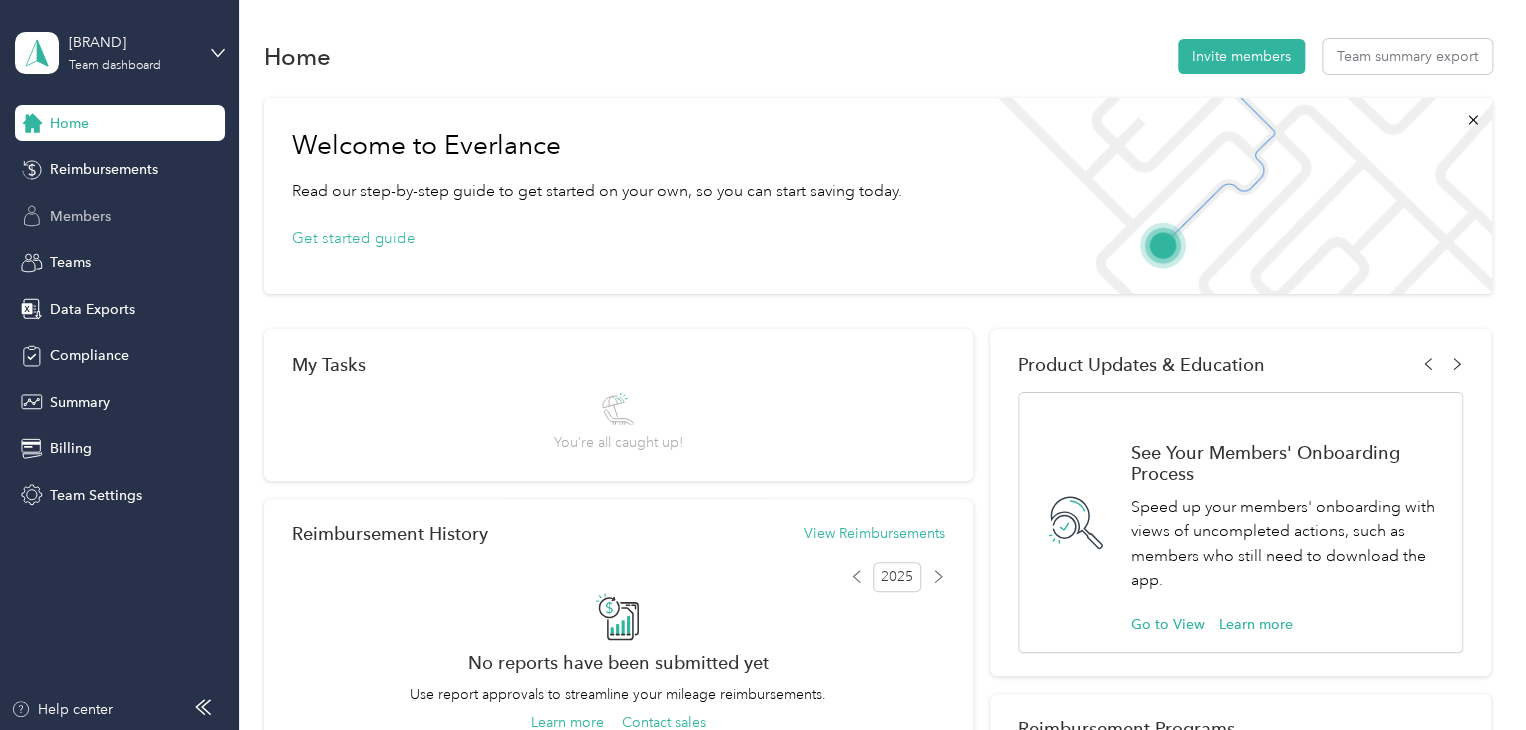 click on "Members" at bounding box center (120, 216) 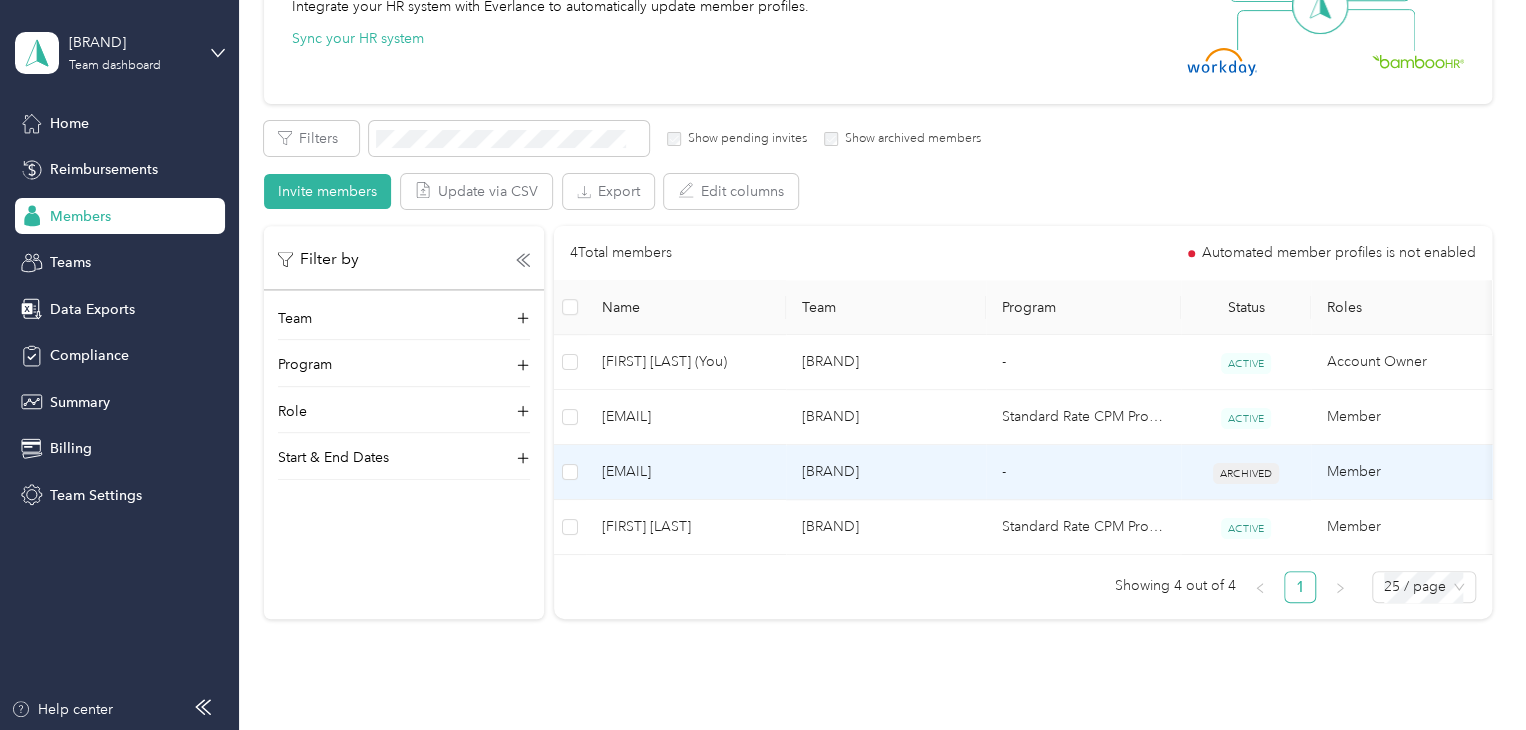 scroll, scrollTop: 300, scrollLeft: 0, axis: vertical 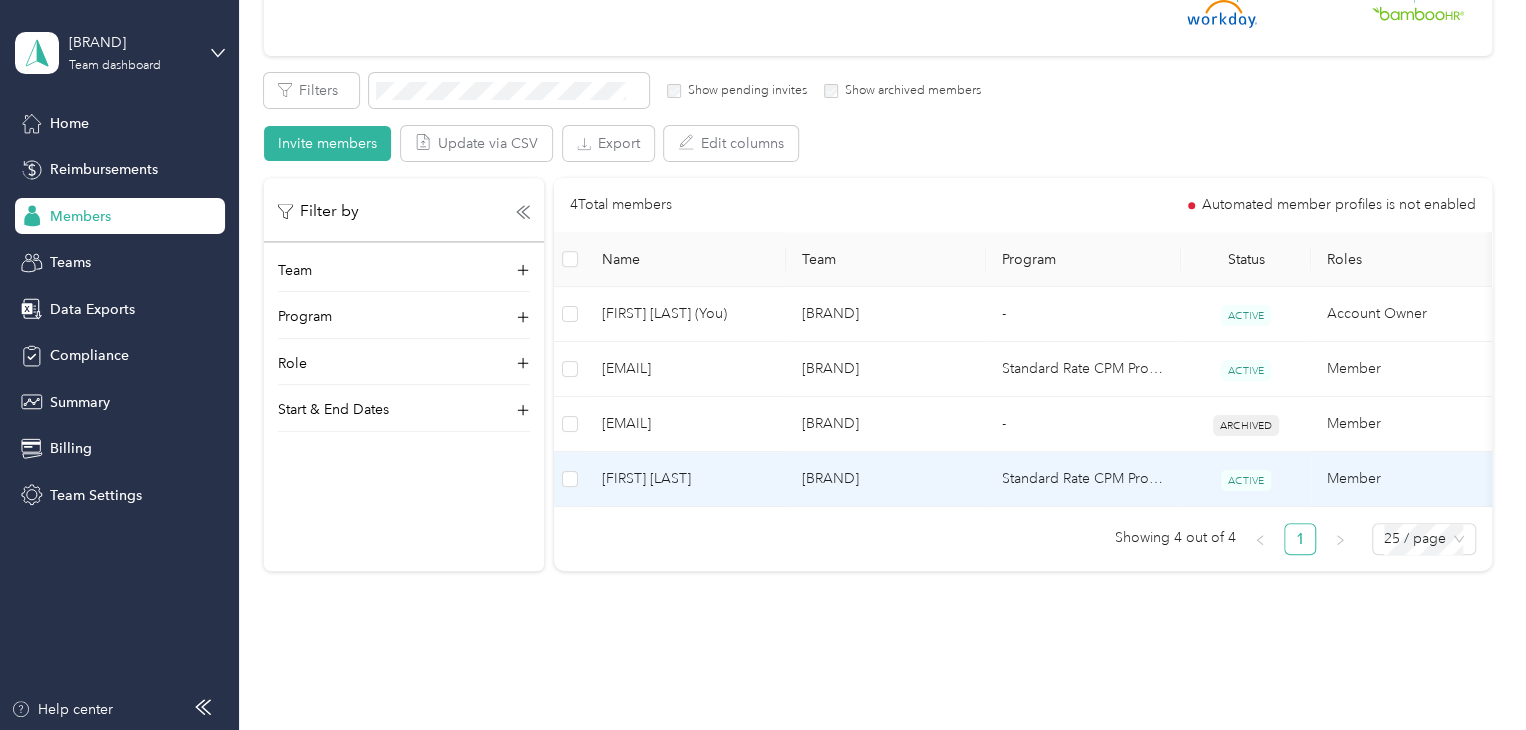 click on "[FIRST] [LAST]" at bounding box center (686, 479) 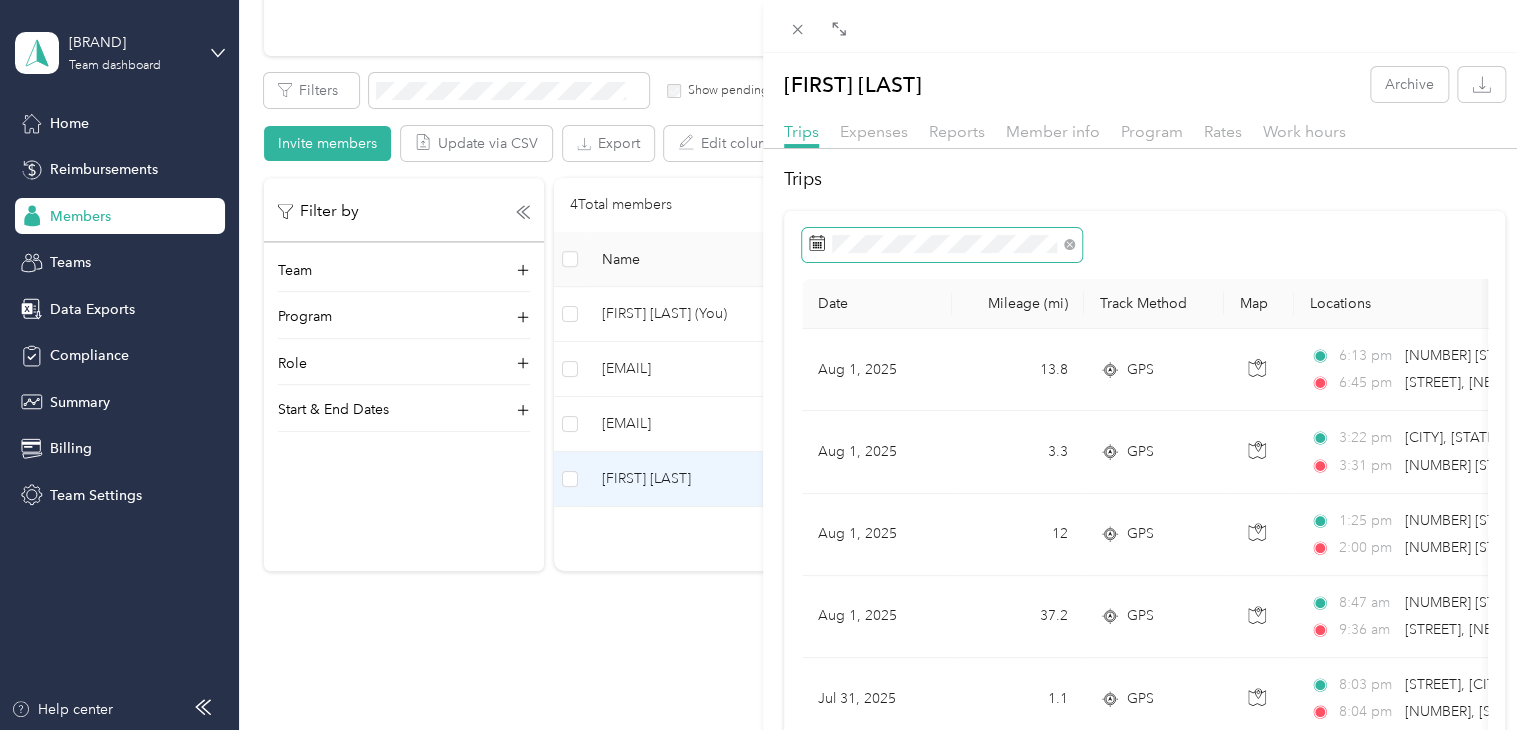 click at bounding box center [942, 245] 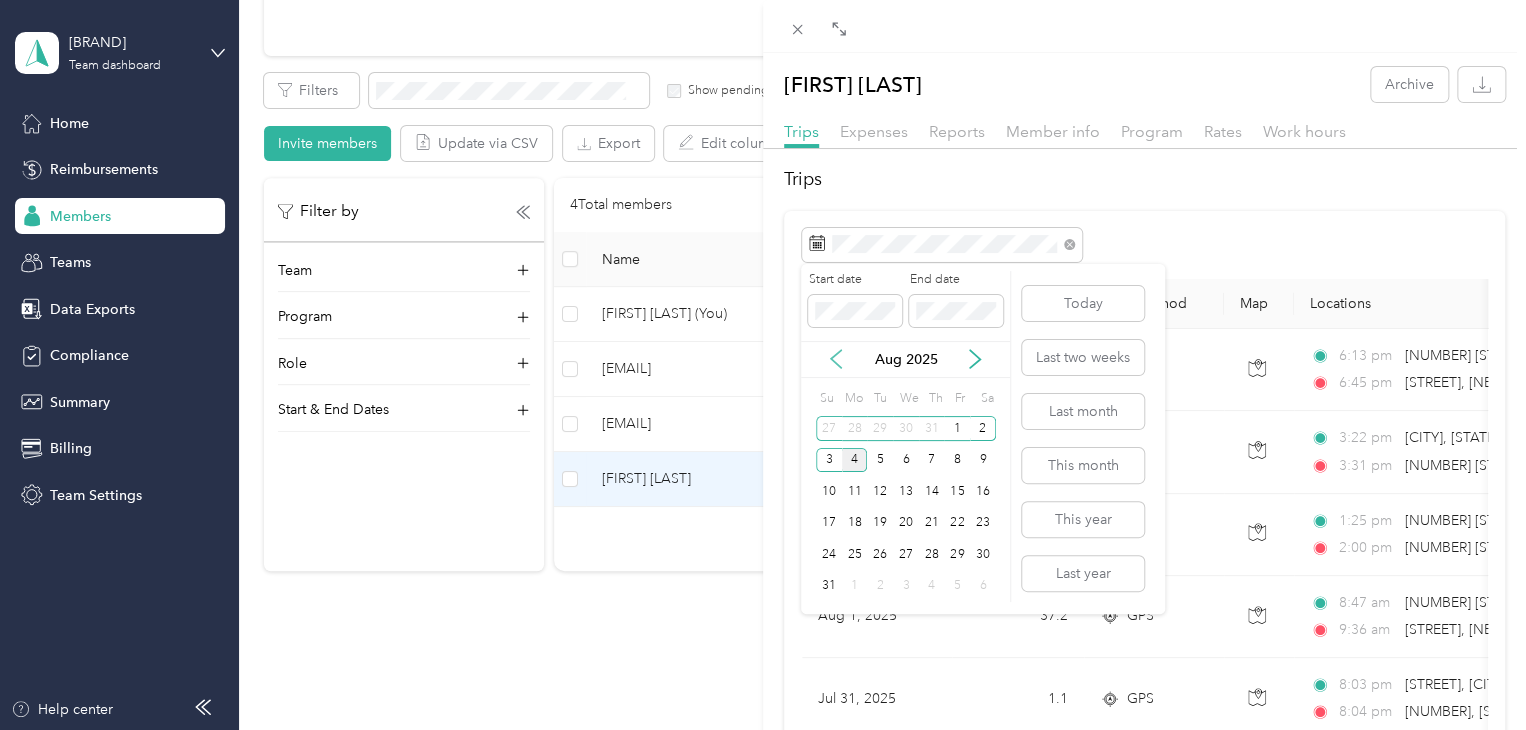 click 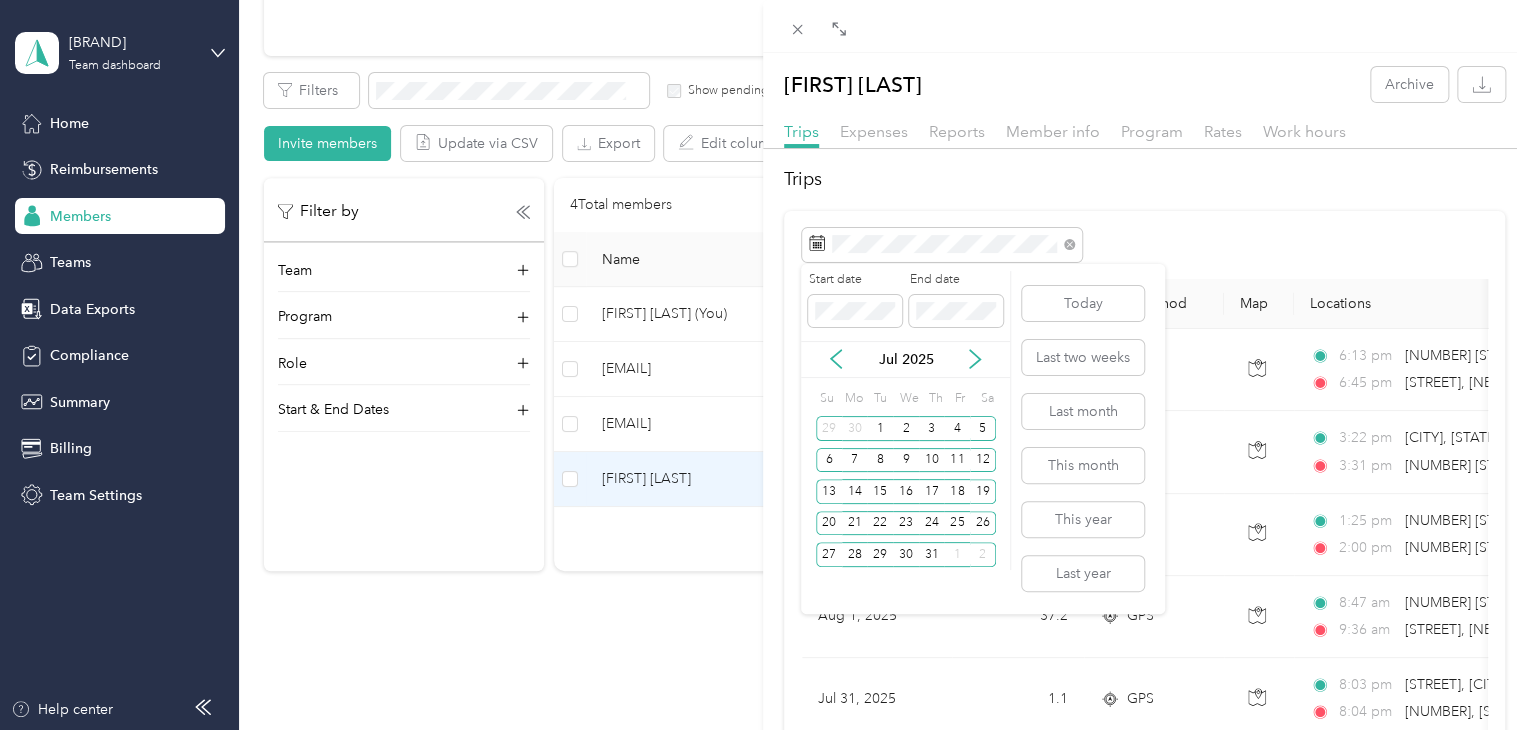 click 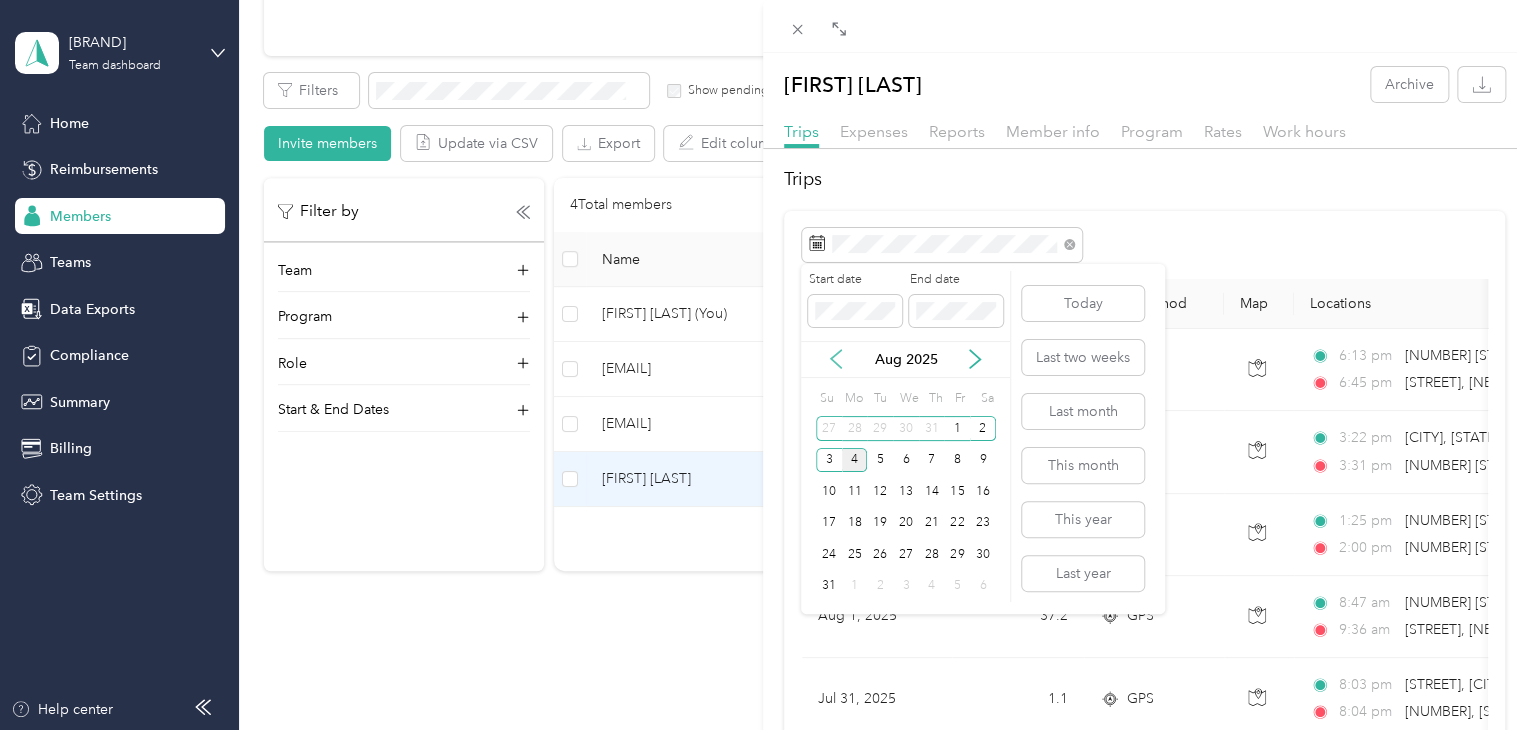 click 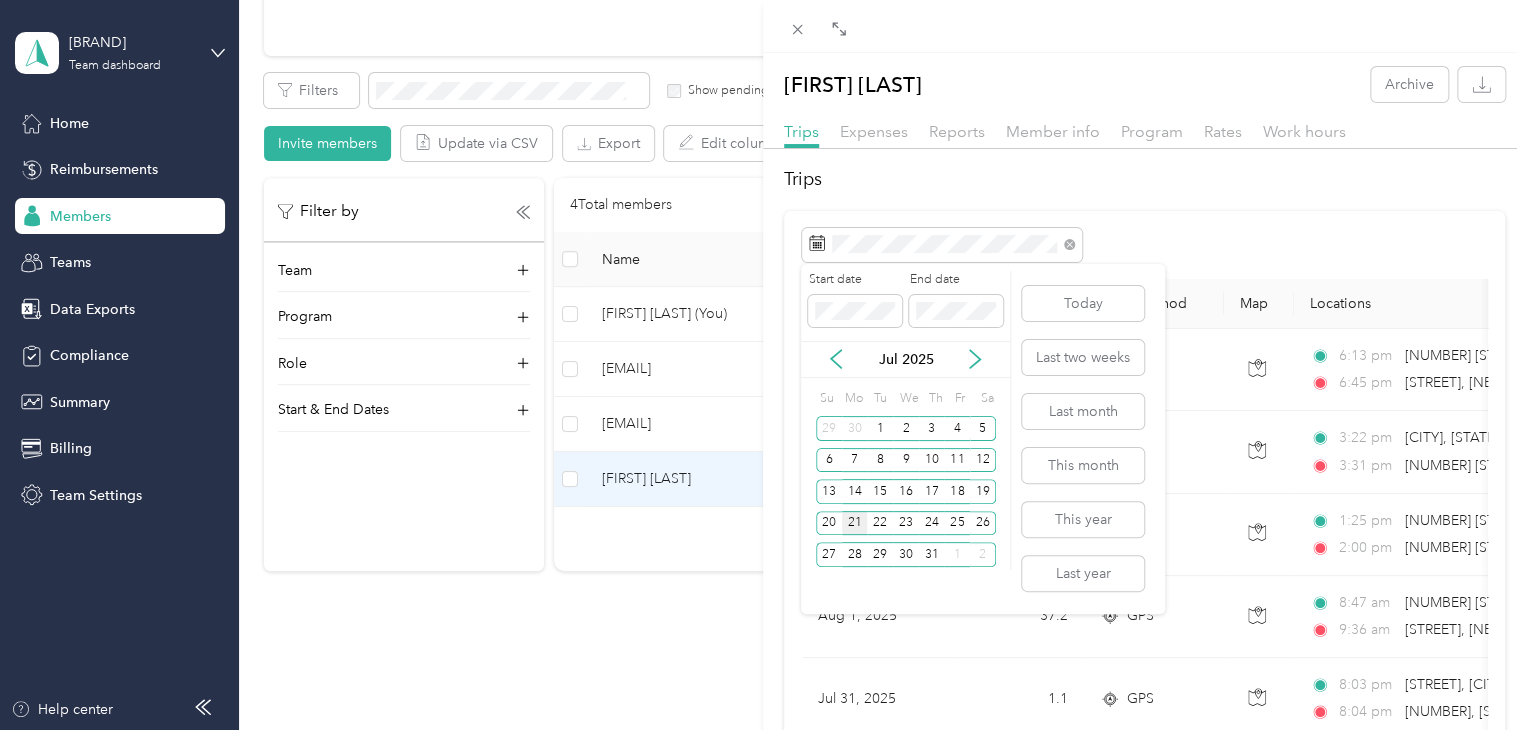 click on "21" at bounding box center (855, 523) 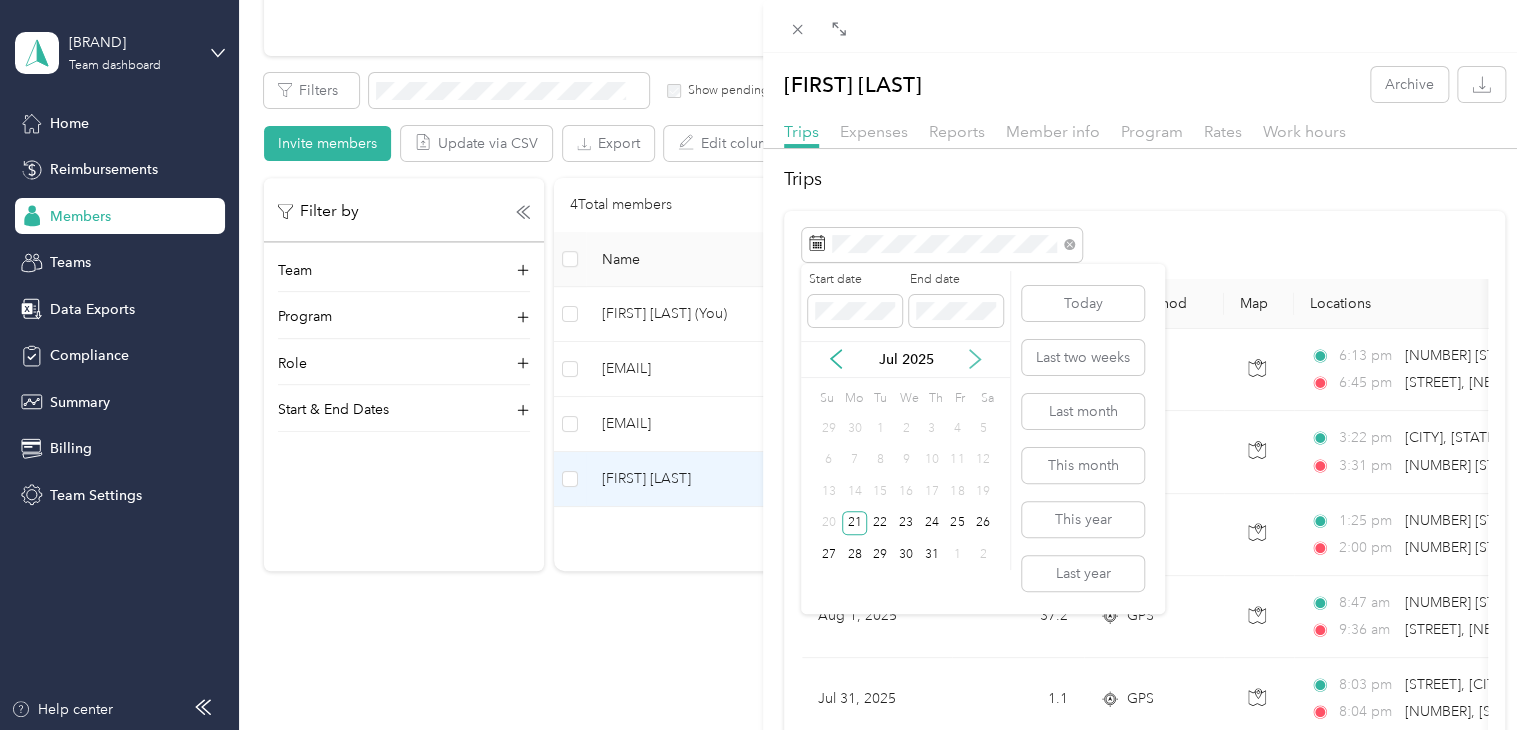 click 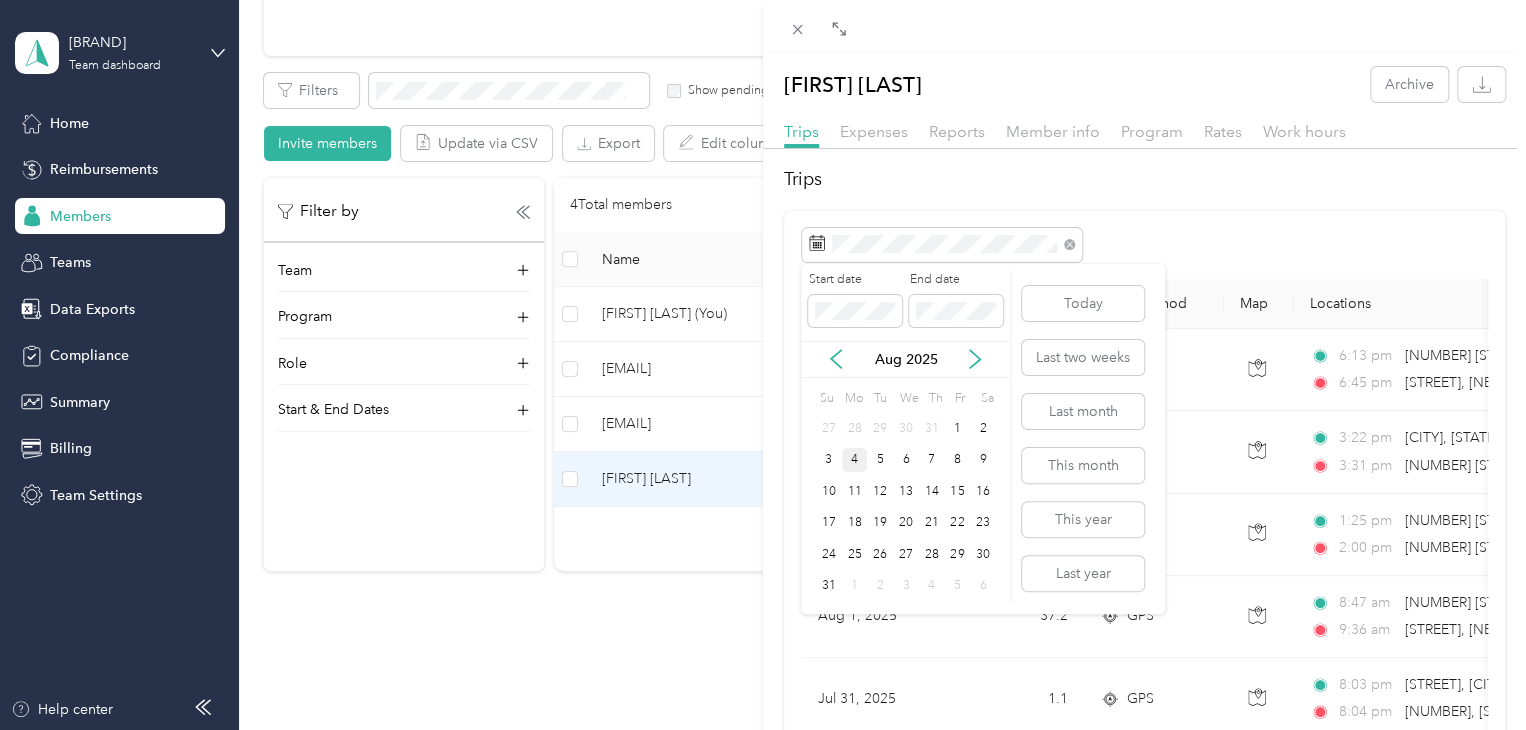 click on "4" at bounding box center (855, 460) 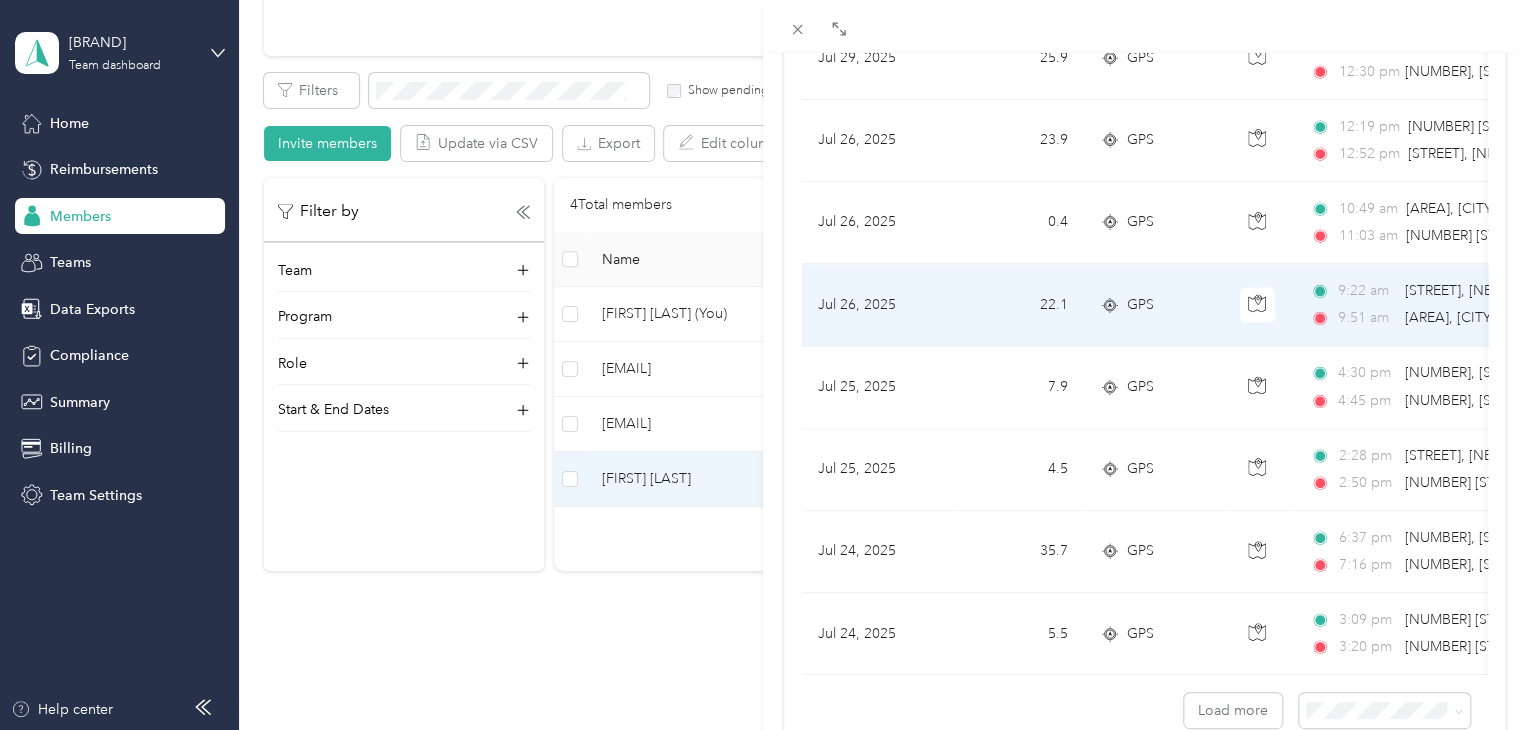 scroll, scrollTop: 1820, scrollLeft: 0, axis: vertical 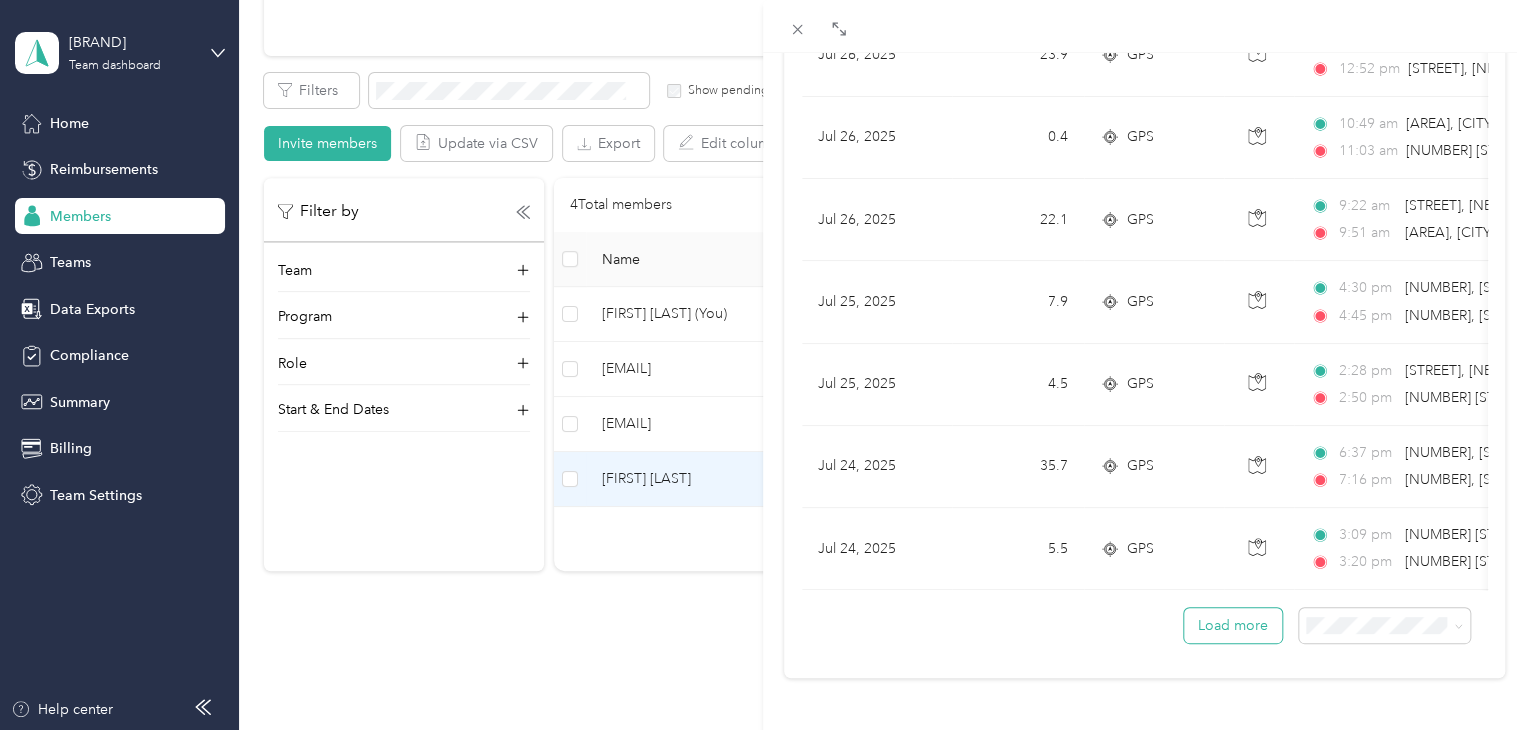 click on "Load more" at bounding box center (1233, 625) 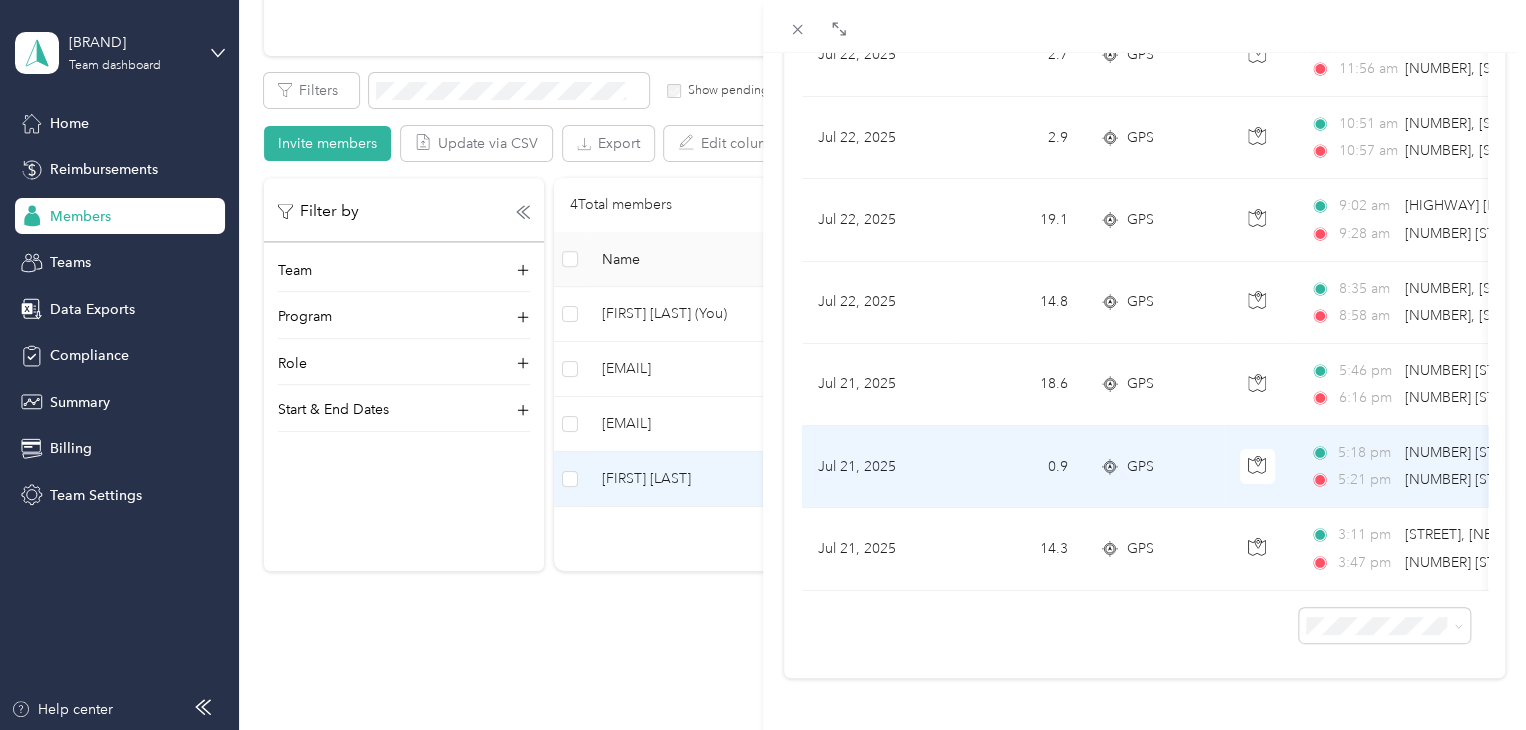 scroll, scrollTop: 3215, scrollLeft: 0, axis: vertical 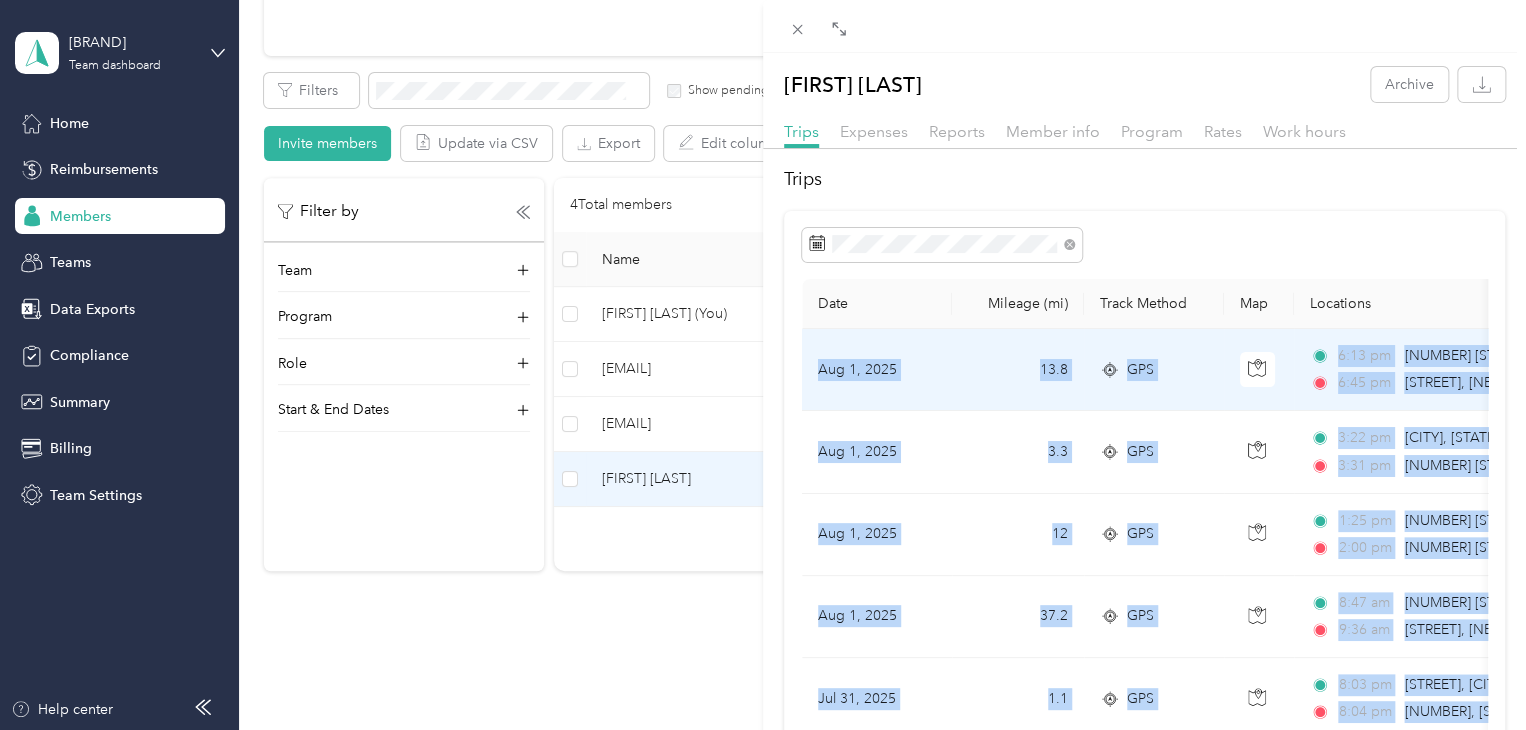 drag, startPoint x: 1212, startPoint y: 524, endPoint x: 821, endPoint y: 358, distance: 424.77878 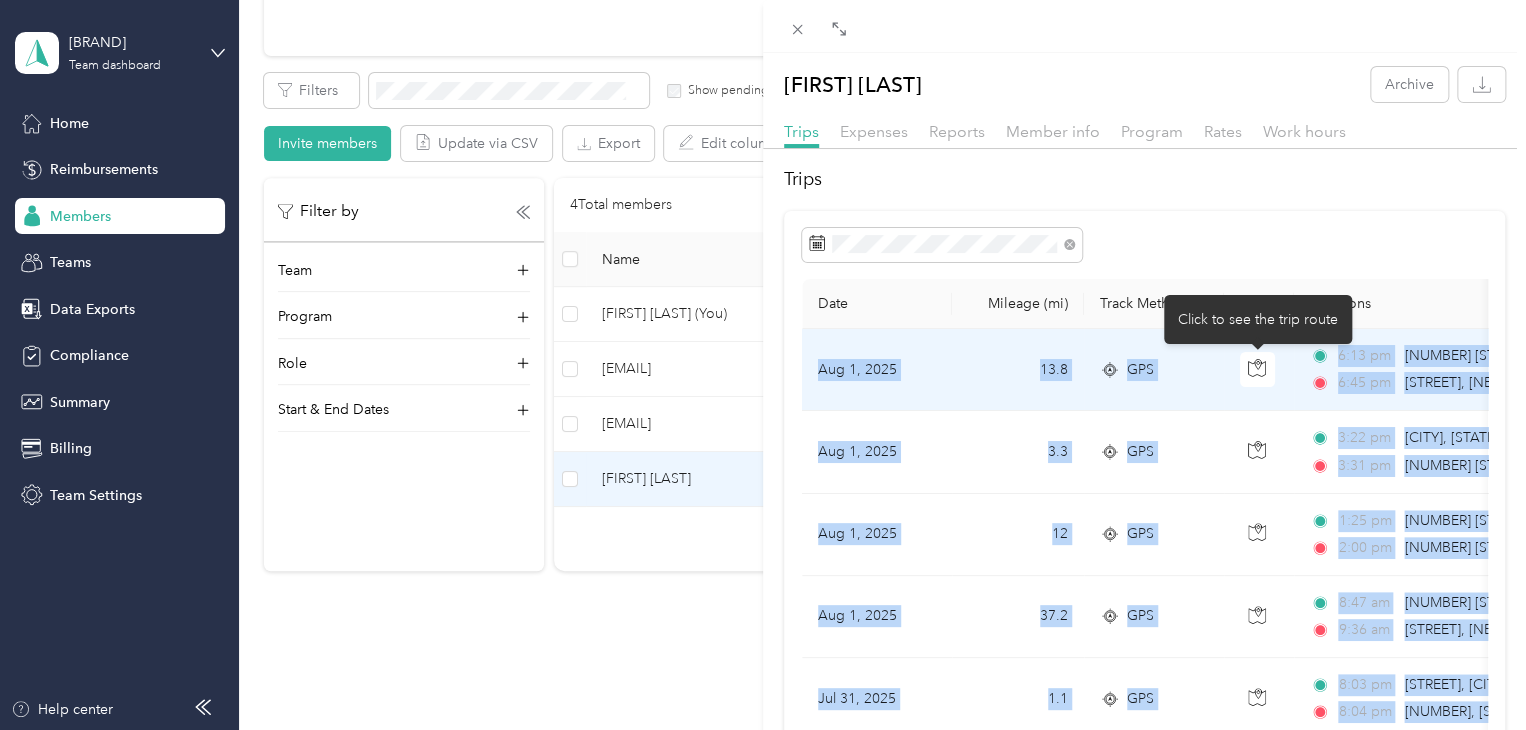copy on "[DATE] [NUMBER] GPS [TIME] [NUMBER] [STREET], [CITY], [STATE] [TIME] [STREET], [NEIGHBORHOOD], [CITY], [STATE] $[PRICE] [BRAND] [DATE] [NUMBER] GPS [TIME] [CITY], [STATE] [TIME] [NUMBER] [STREET], [CITY], [STATE] $[PRICE] [BRAND] [DATE] [NUMBER] GPS [TIME] [NUMBER] [STREET], [NEIGHBORHOOD], [CITY], [STATE] [TIME] [NUMBER] [STREET], [CITY], [STATE] $[PRICE] [BRAND] [DATE] [NUMBER] GPS [TIME] [NUMBER] [STREET], [AREA], [CITY], [STATE] [TIME] [STREET], [NEIGHBORHOOD], [CITY], [STATE] $[PRICE] [BRAND] [DATE] [NUMBER] GPS [TIME] [STREET], [CITY], [STATE], [STATE], [STATE], [POSTAL_CODE], [COUNTRY] [TIME] [NUMBER], [STREET], [CITY], [STATE], [STATE], [STATE], [POSTAL_CODE], [COUNTRY] $[PRICE] [BRAND] [DATE] [NUMBER] GPS [TIME] [NUMBER] [STREET], [NEIGHBORHOOD], [CITY], [STATE] [TIME] [NEIGHBORHOOD], [CITY], [STATE] $[PRICE] [BRAND] [DATE] [NUMBER] GPS [TIME] [STREET], [NEIGHBORHOOD], [CITY], [STATE] [TIME] [NUMBER] [STREET], [NEIGHBORHOOD], [CITY], [STATE]" 